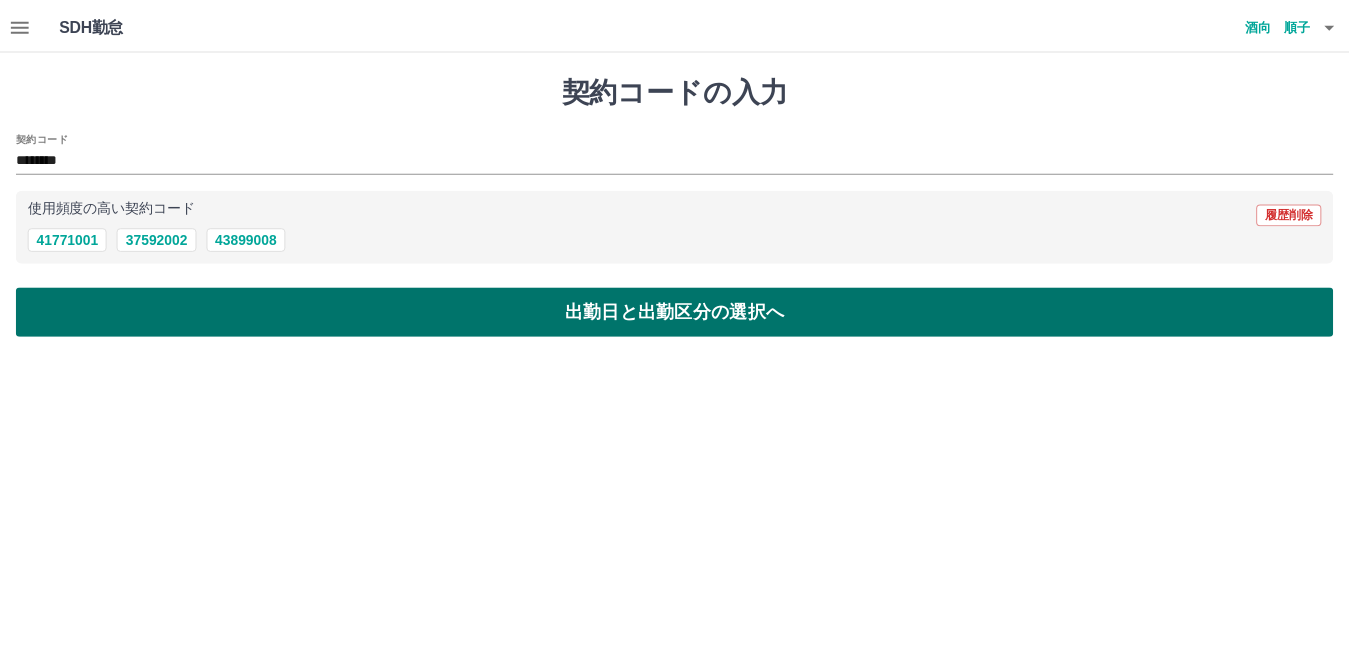 scroll, scrollTop: 0, scrollLeft: 0, axis: both 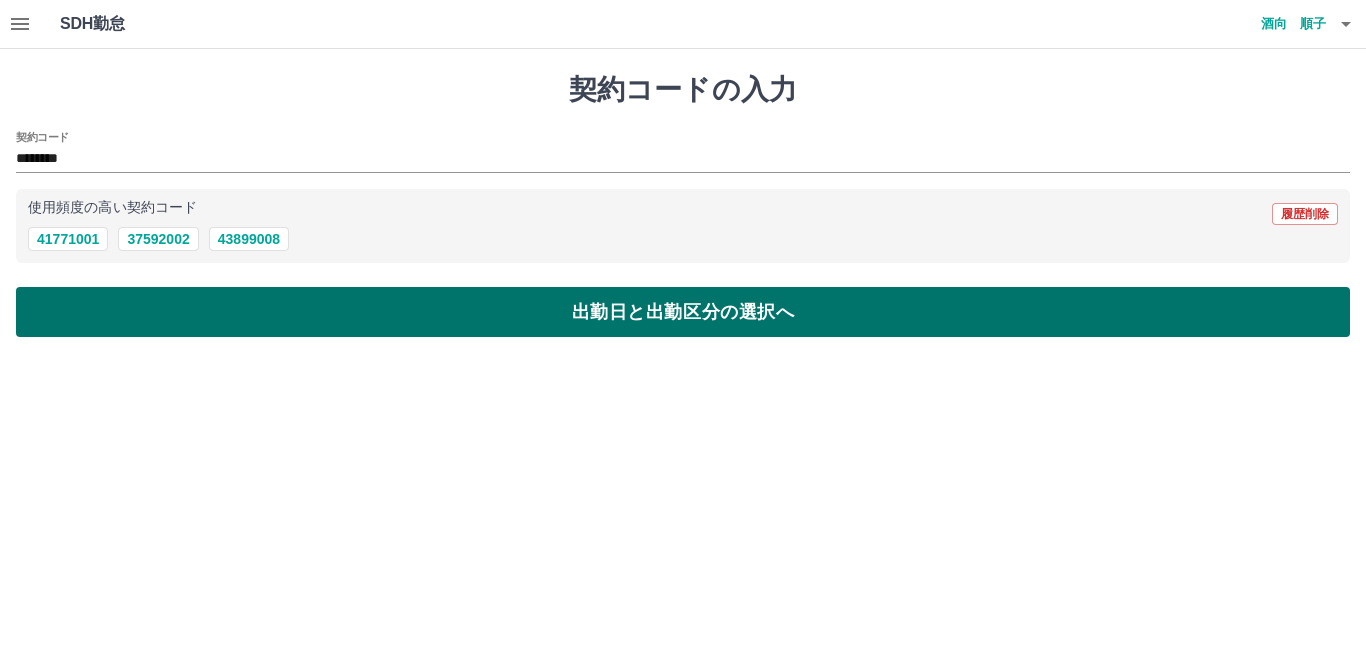 click on "出勤日と出勤区分の選択へ" at bounding box center (683, 312) 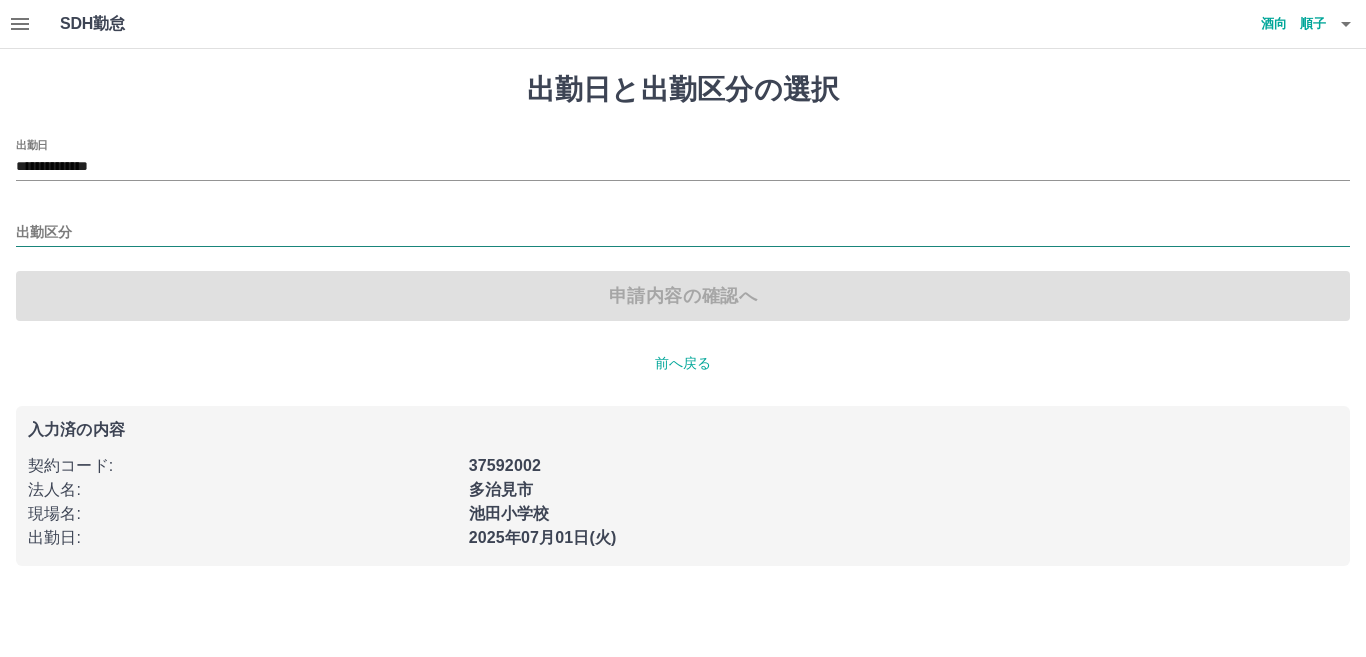 click on "出勤区分" at bounding box center (683, 233) 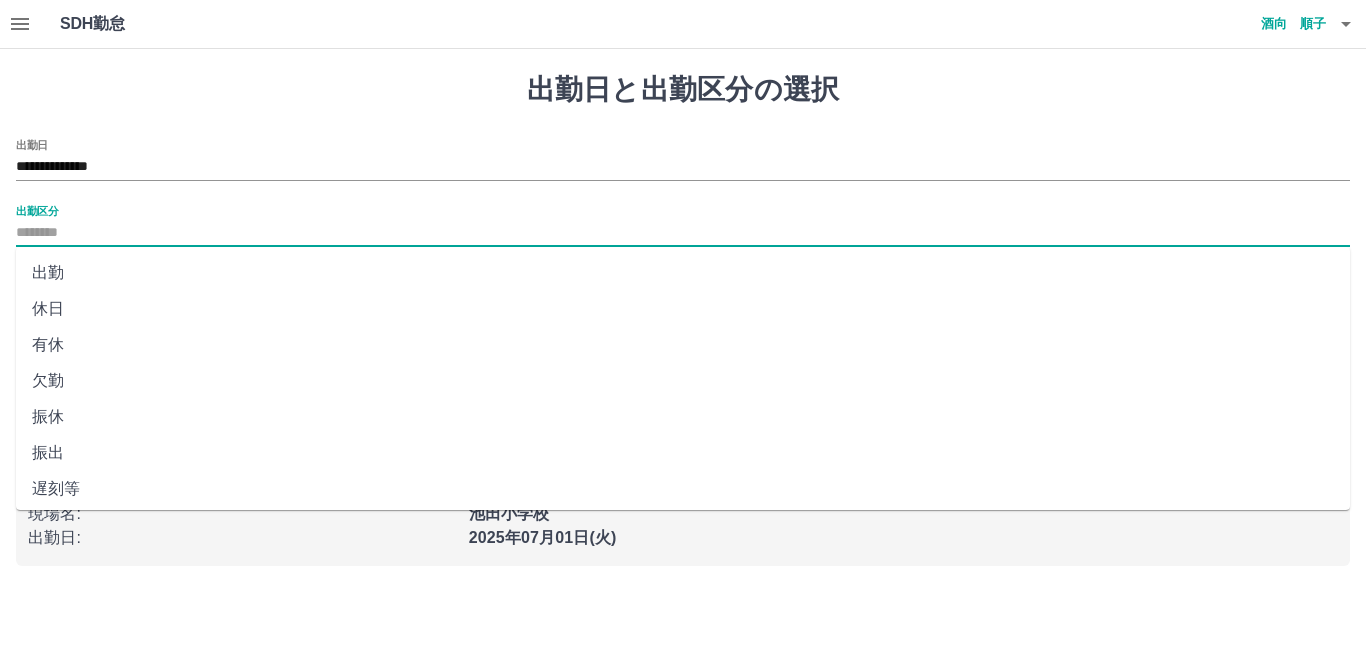 click on "出勤" at bounding box center [683, 273] 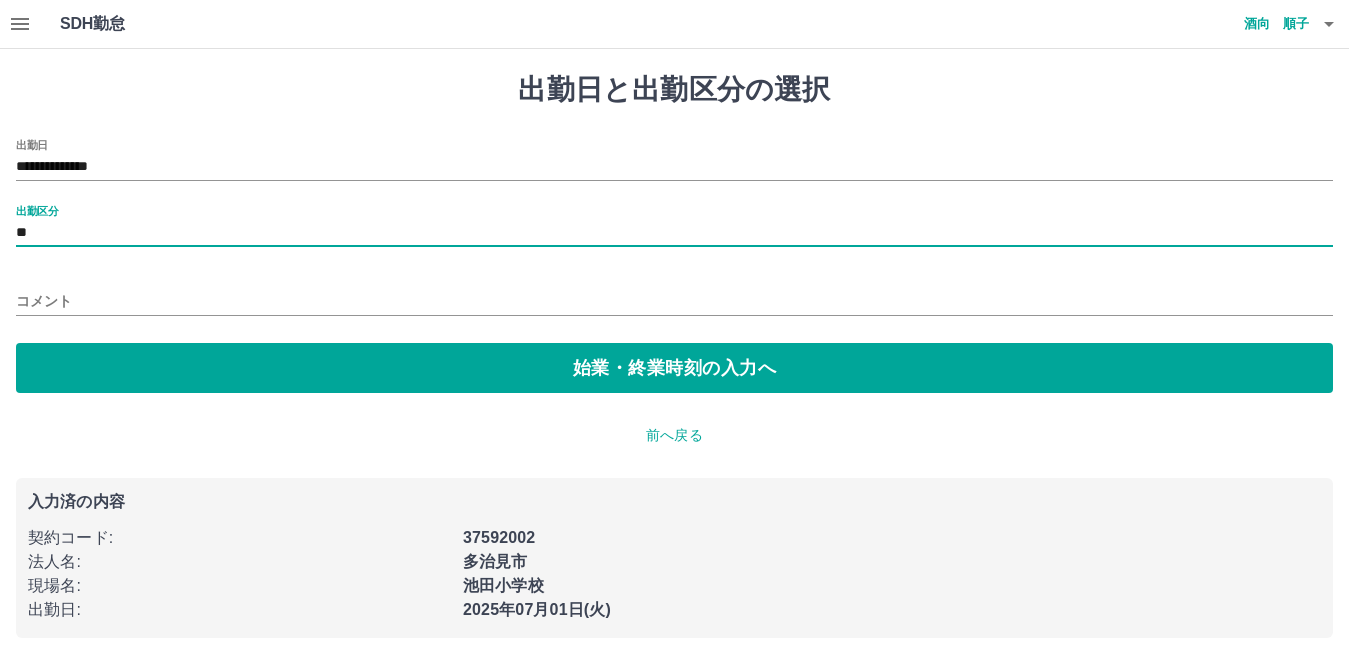 drag, startPoint x: 61, startPoint y: 264, endPoint x: 100, endPoint y: 210, distance: 66.61081 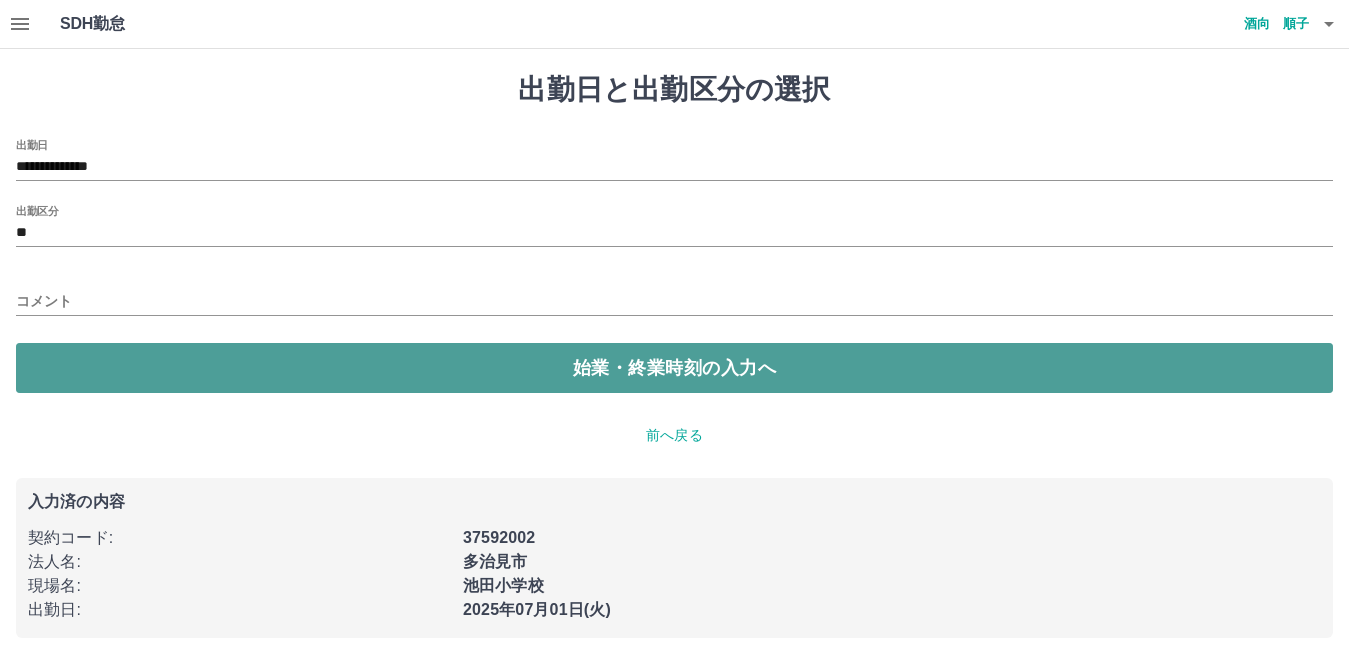 click on "始業・終業時刻の入力へ" at bounding box center (674, 368) 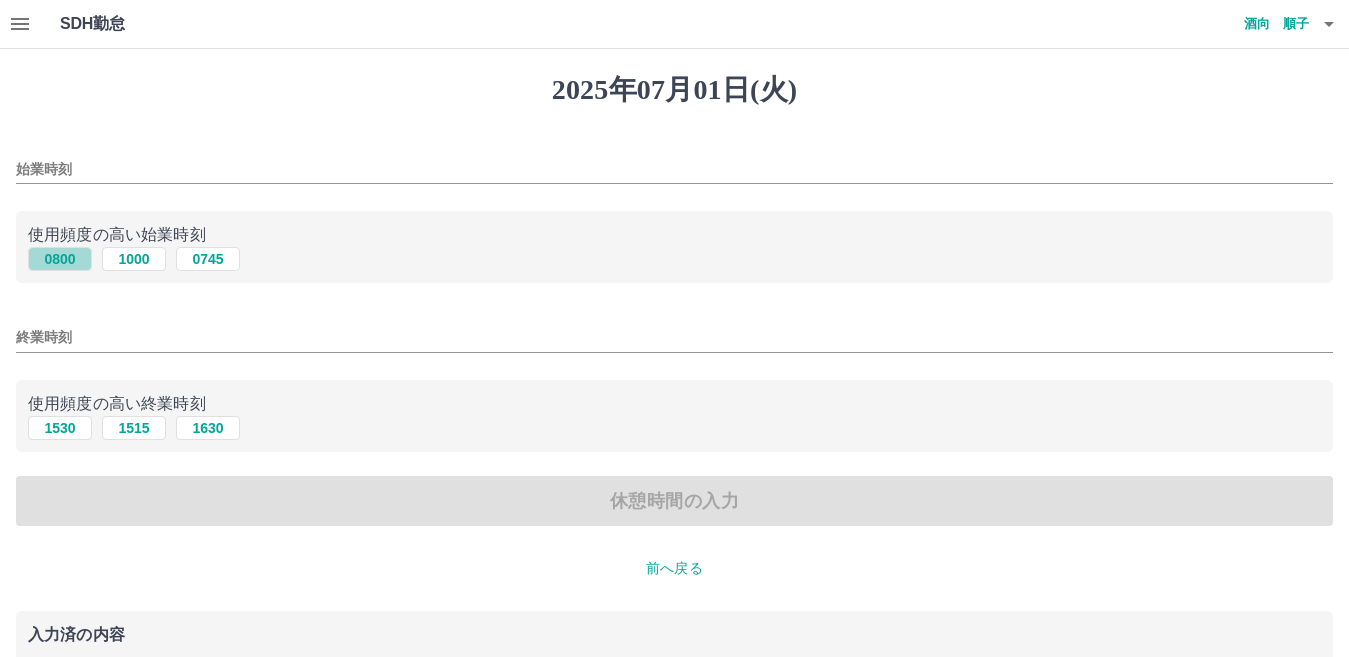 click on "0800" at bounding box center [60, 259] 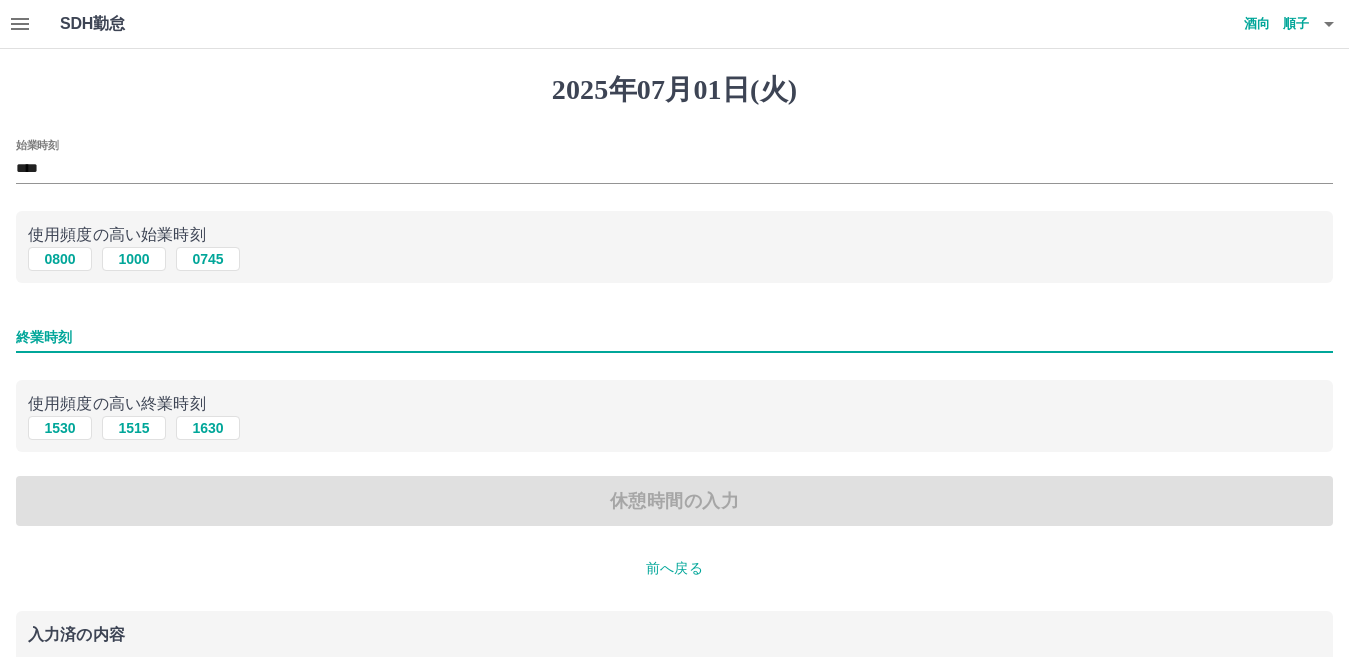 click on "終業時刻" at bounding box center (674, 337) 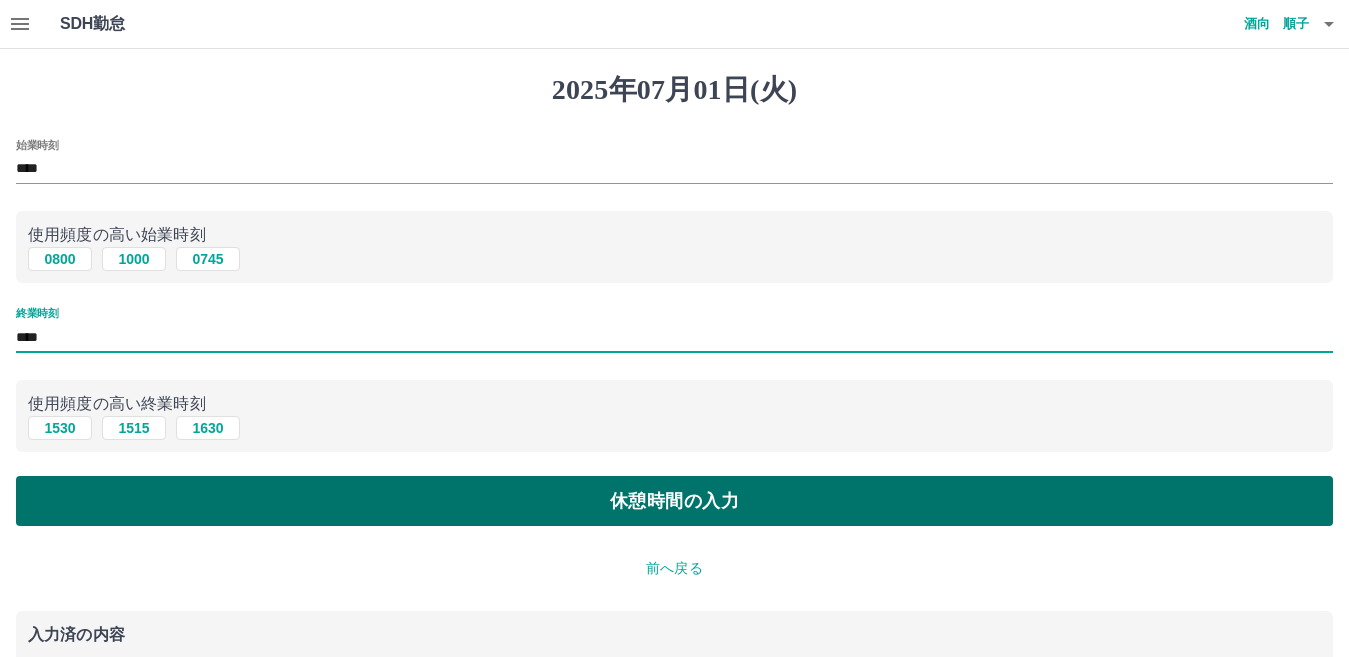 click on "休憩時間の入力" at bounding box center [674, 501] 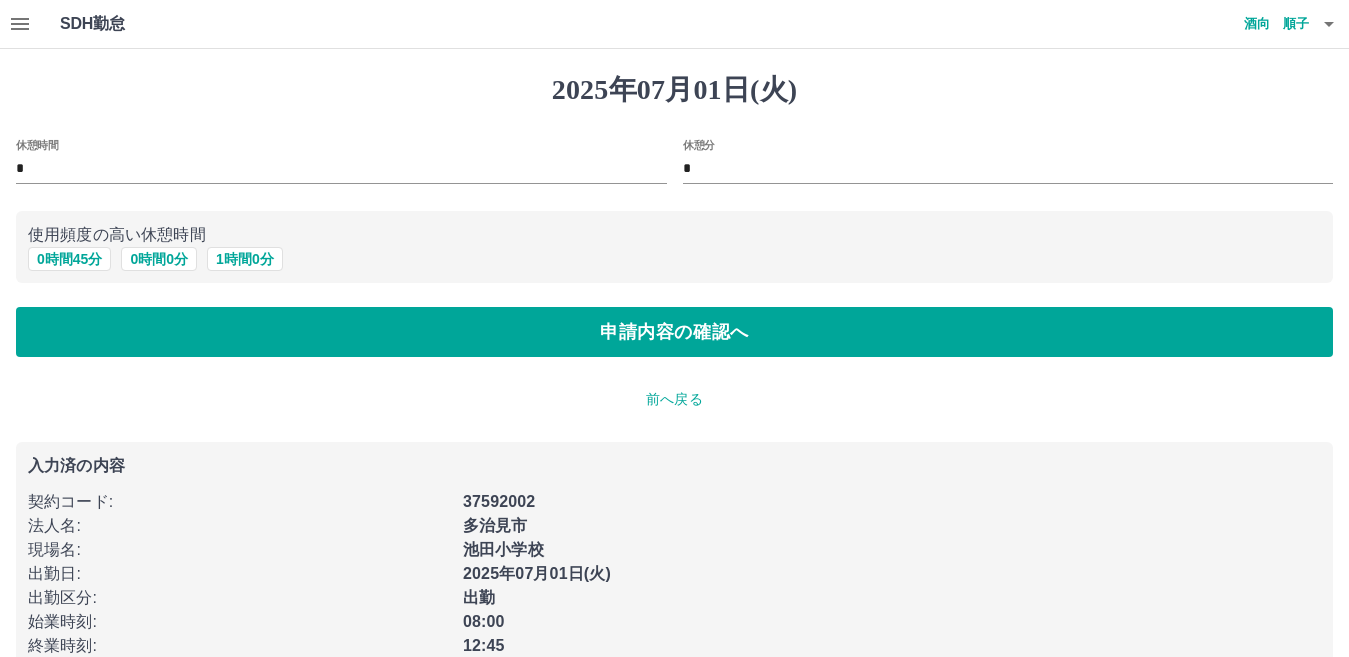 scroll, scrollTop: 42, scrollLeft: 0, axis: vertical 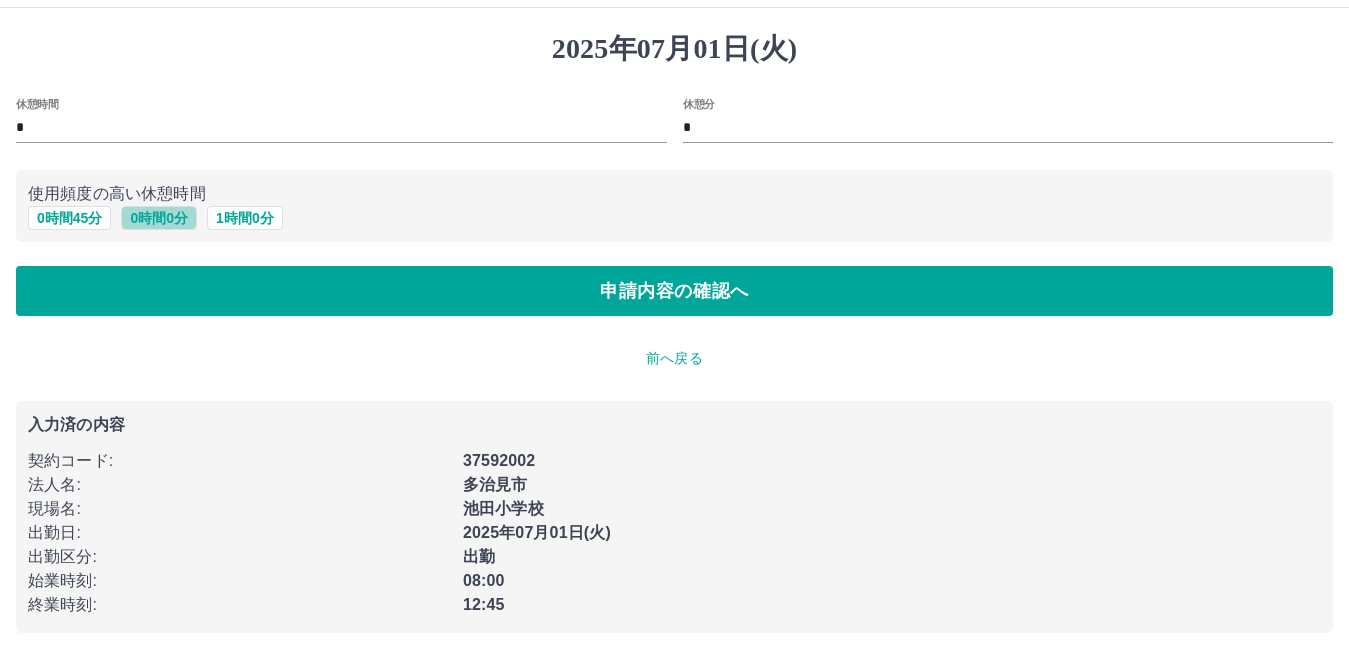 click on "0 時間 0 分" at bounding box center [159, 218] 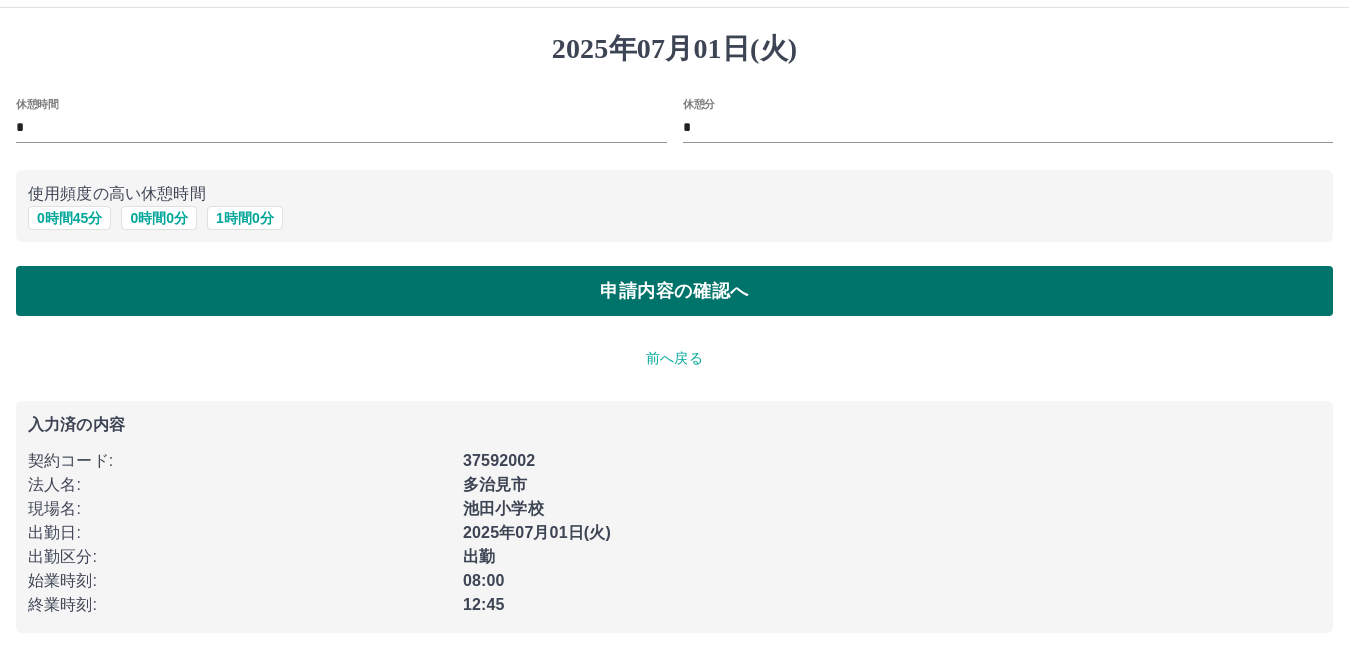 click on "申請内容の確認へ" at bounding box center (674, 291) 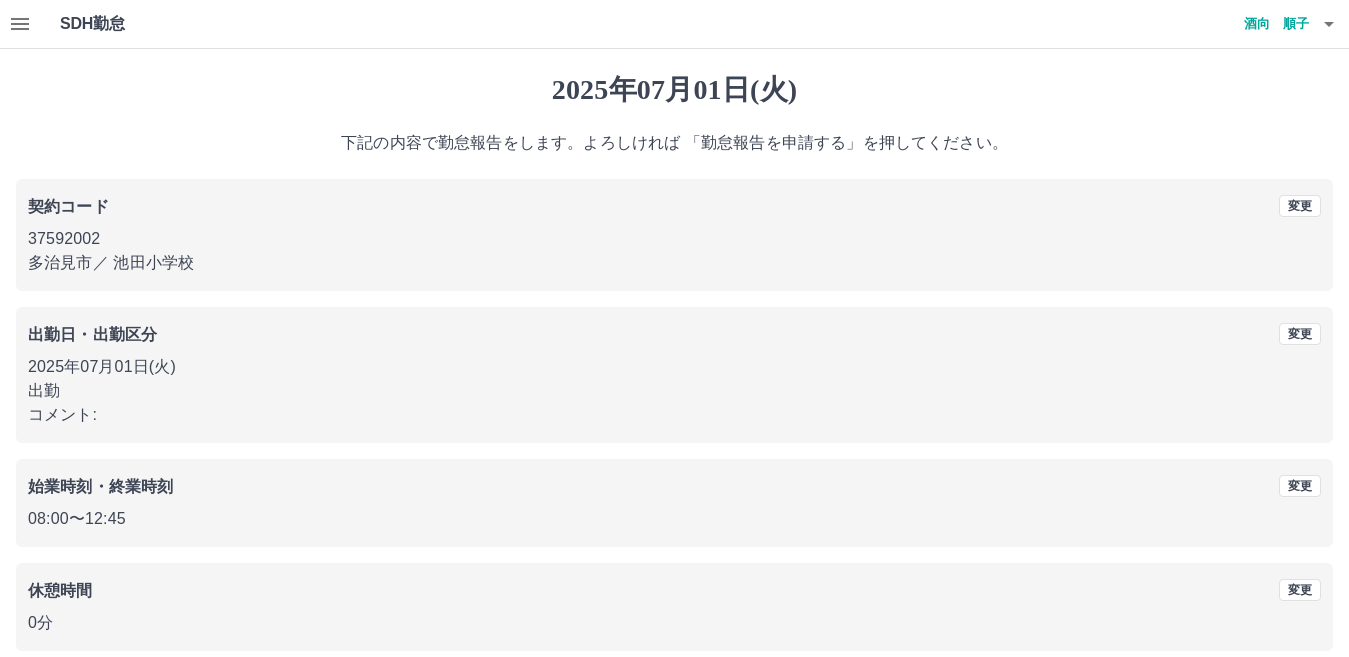 scroll, scrollTop: 92, scrollLeft: 0, axis: vertical 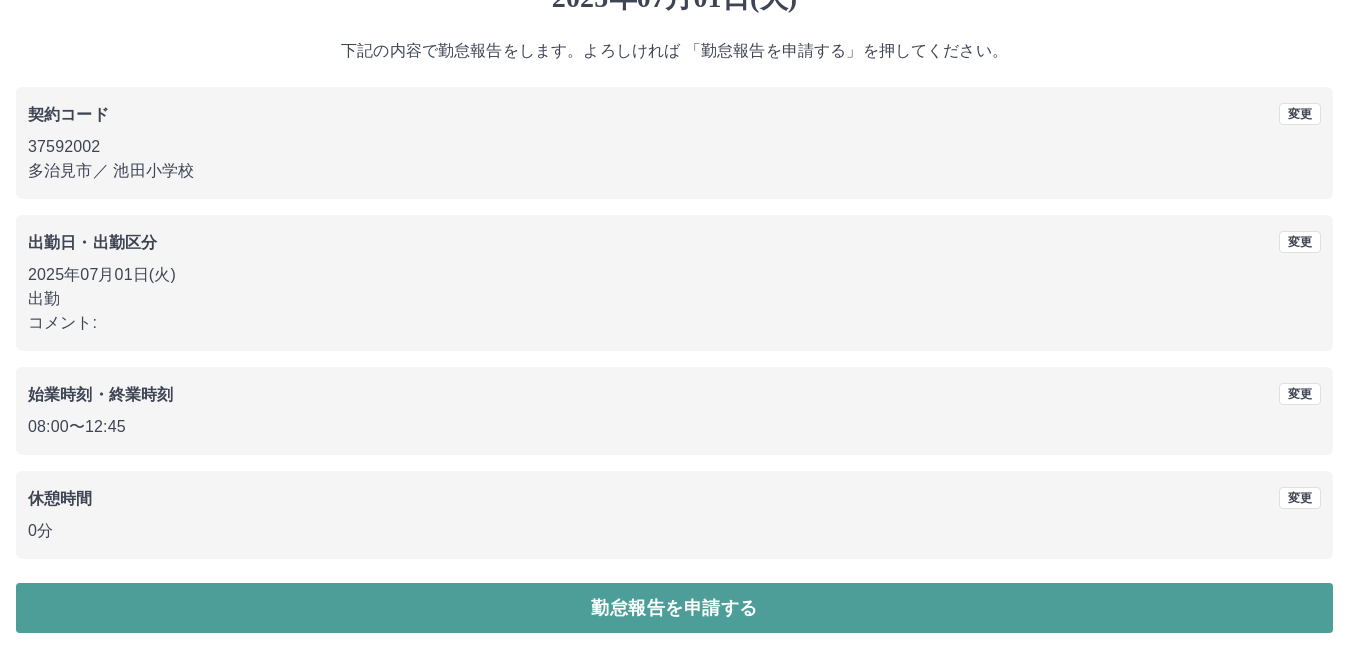 click on "勤怠報告を申請する" at bounding box center [674, 608] 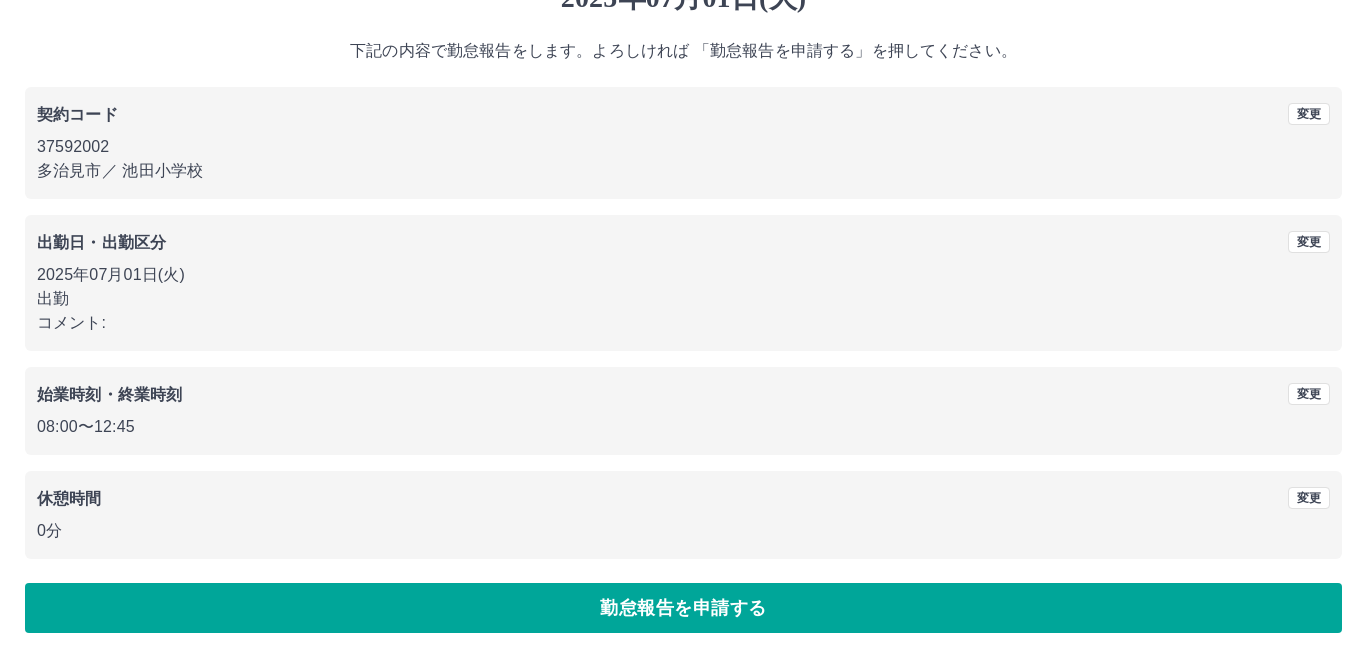 scroll, scrollTop: 0, scrollLeft: 0, axis: both 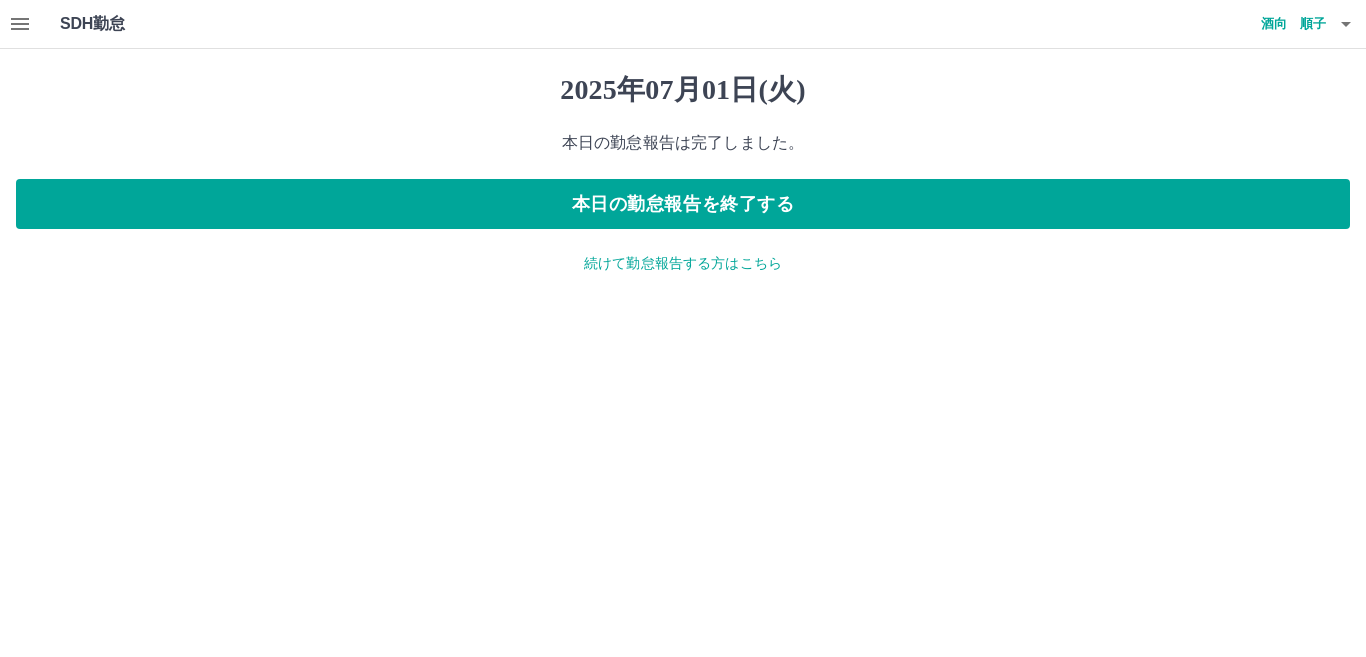 click on "2025年07月01日(火) 本日の勤怠報告は完了しました。 本日の勤怠報告を終了する 続けて勤怠報告する方はこちら" at bounding box center (683, 173) 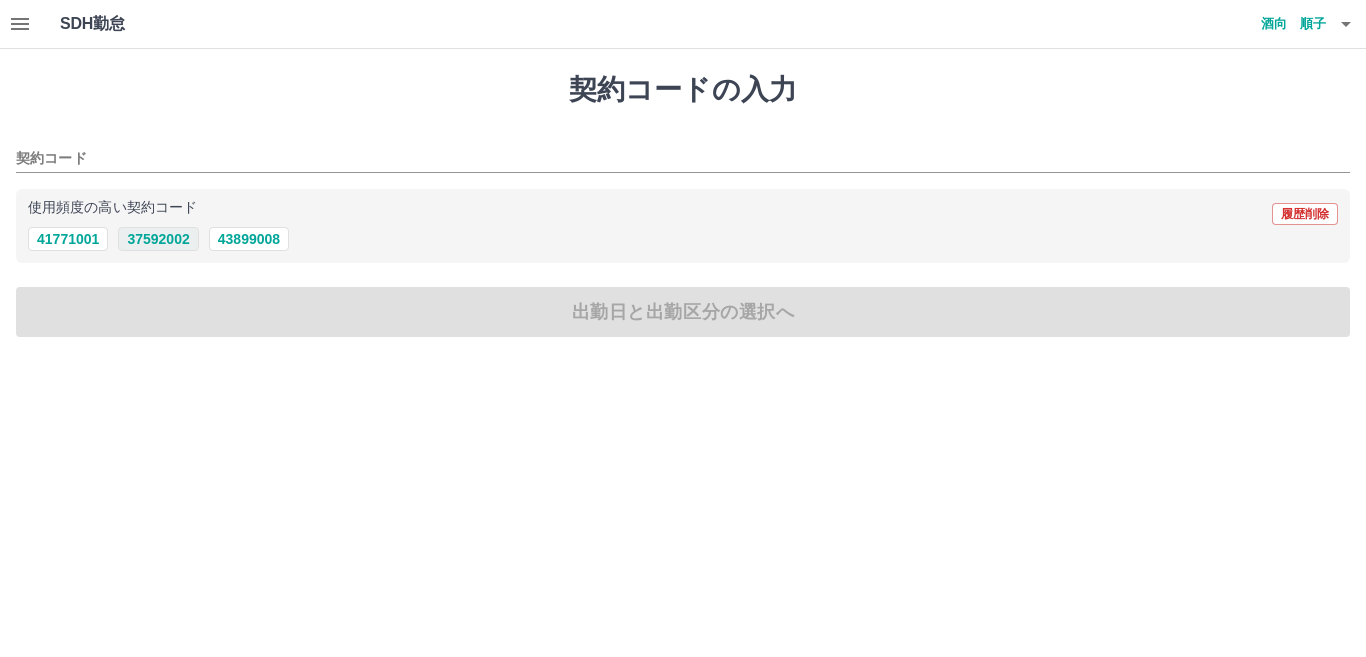 click on "37592002" at bounding box center [158, 239] 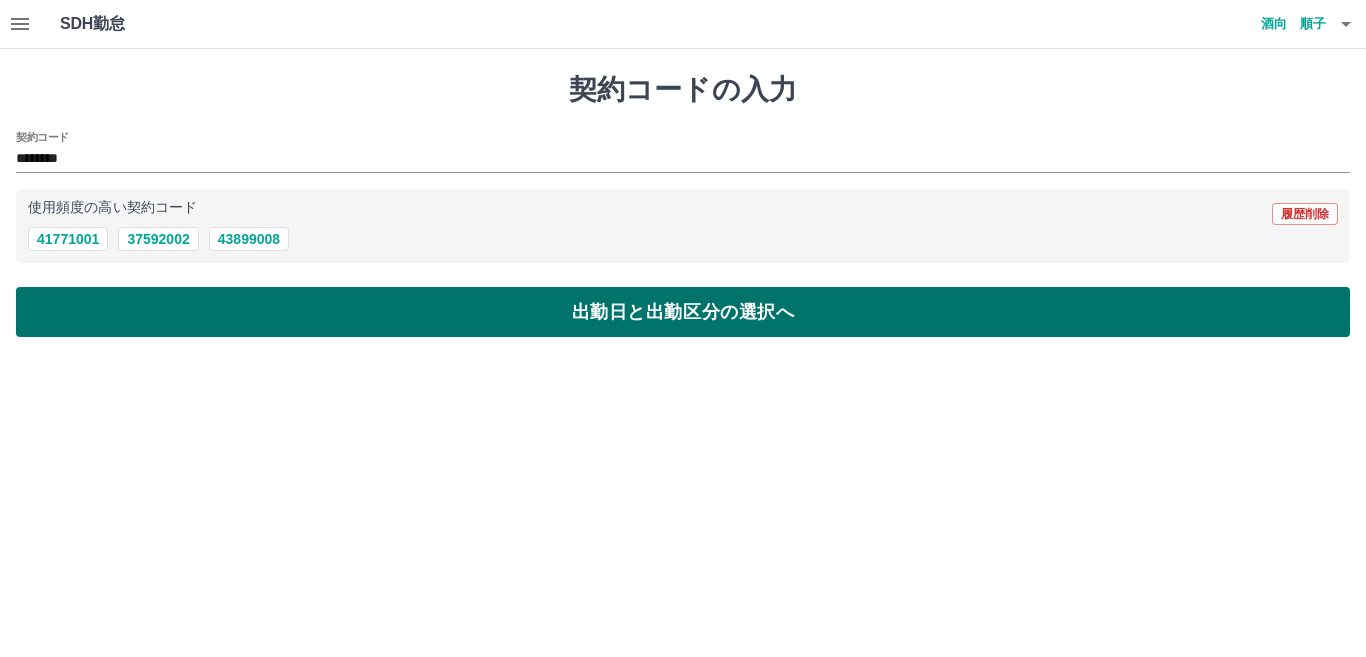 click on "出勤日と出勤区分の選択へ" at bounding box center (683, 312) 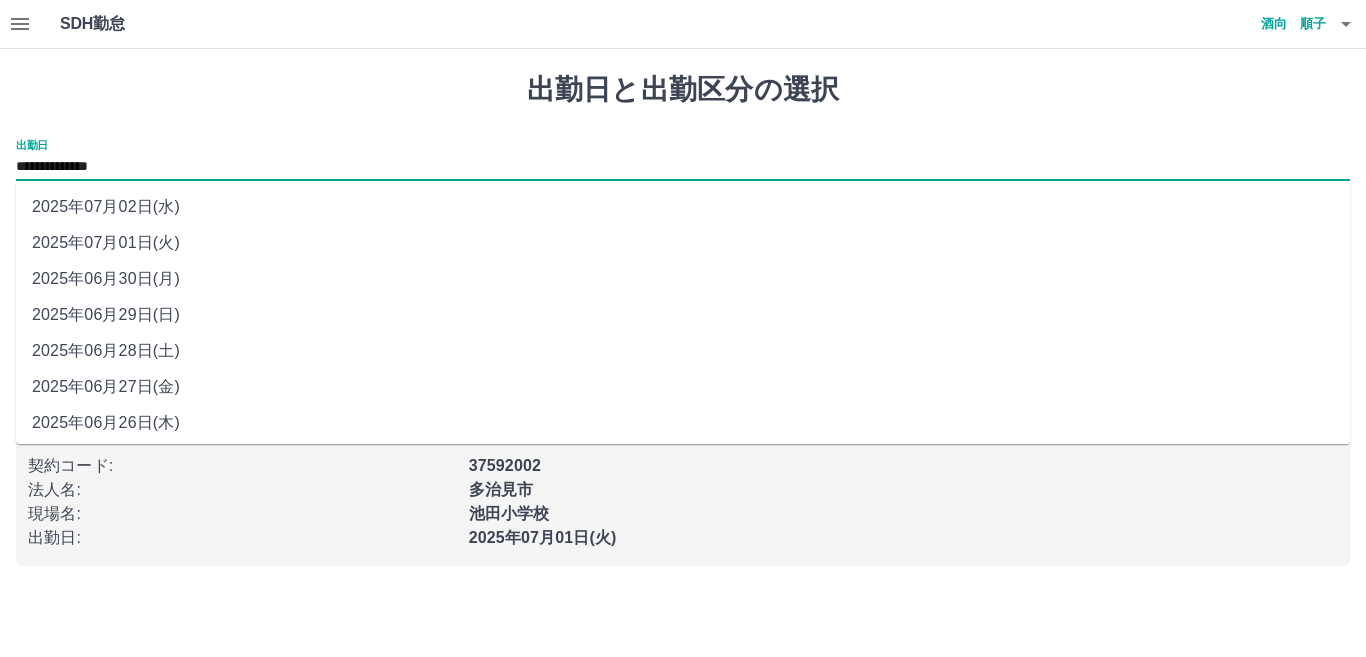 click on "**********" at bounding box center [683, 167] 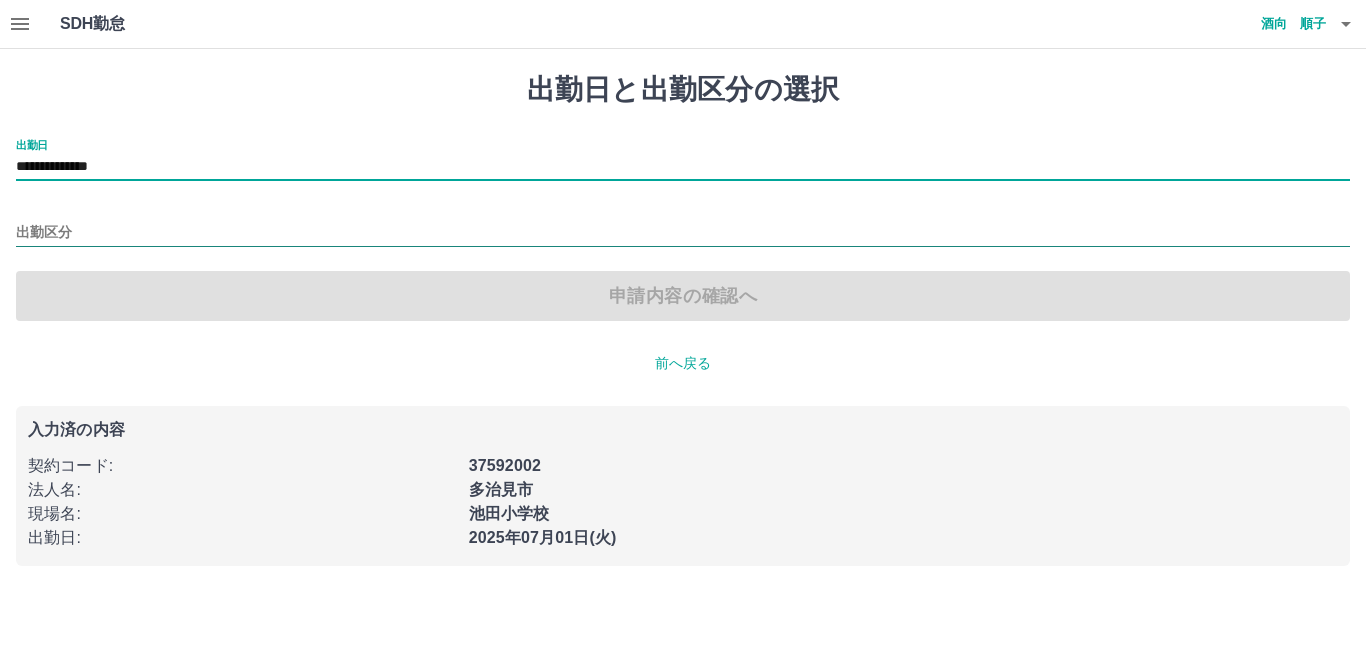 click on "出勤区分" at bounding box center [683, 233] 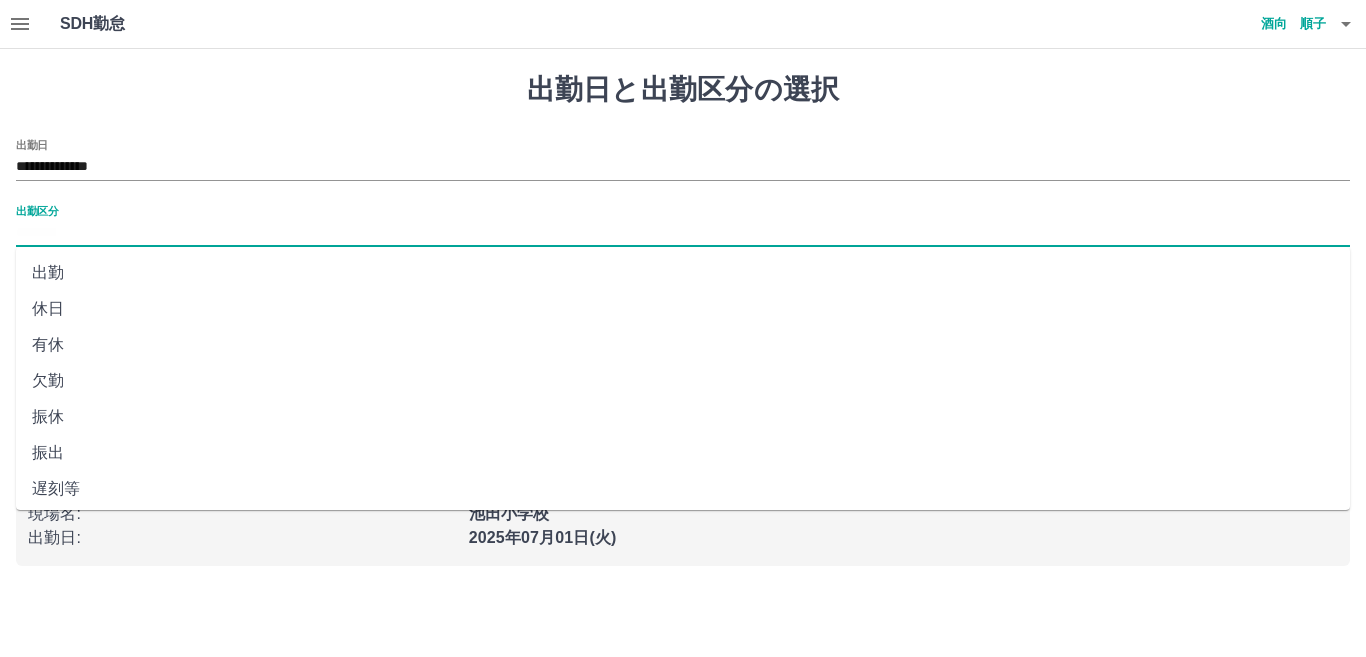 click on "休日" at bounding box center [683, 309] 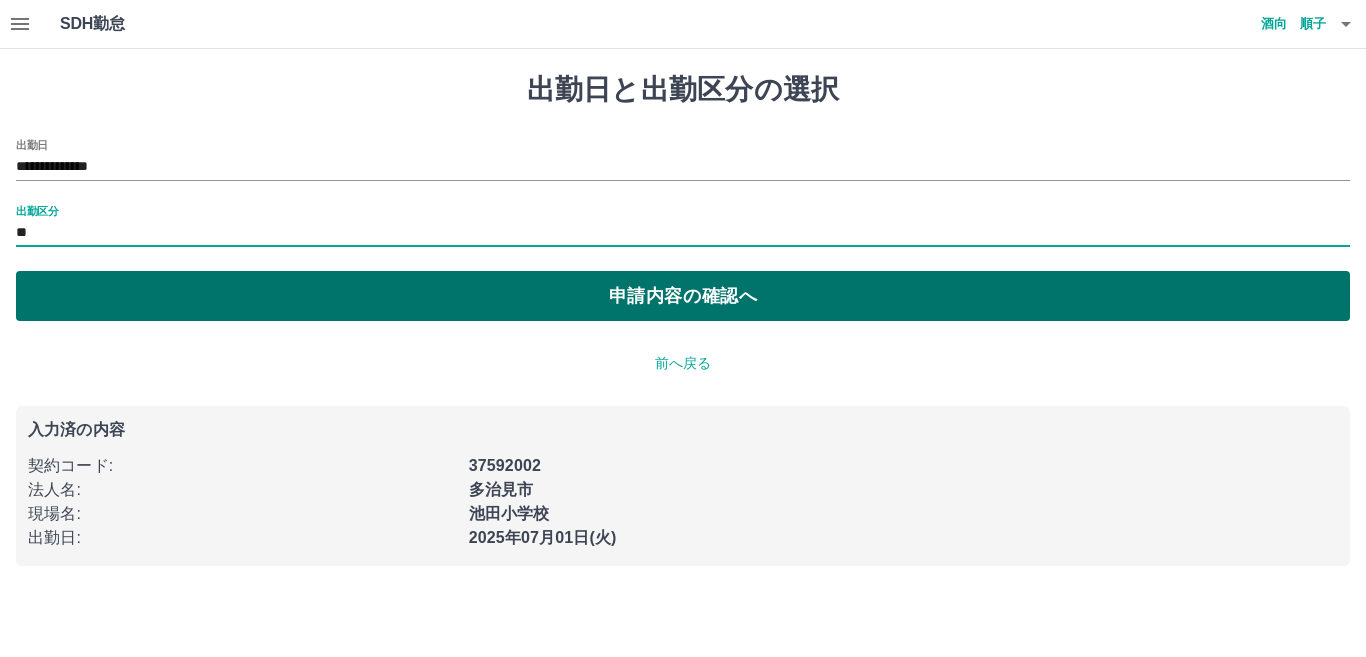 click on "申請内容の確認へ" at bounding box center [683, 296] 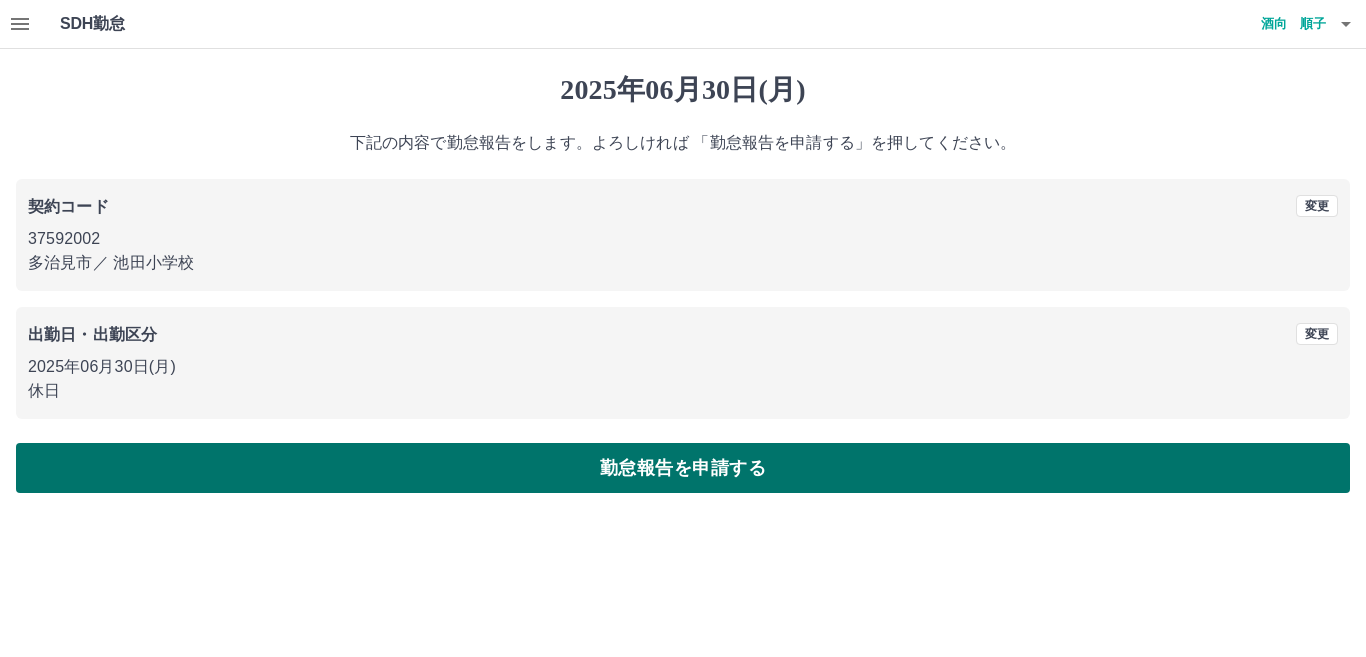 click on "勤怠報告を申請する" at bounding box center (683, 468) 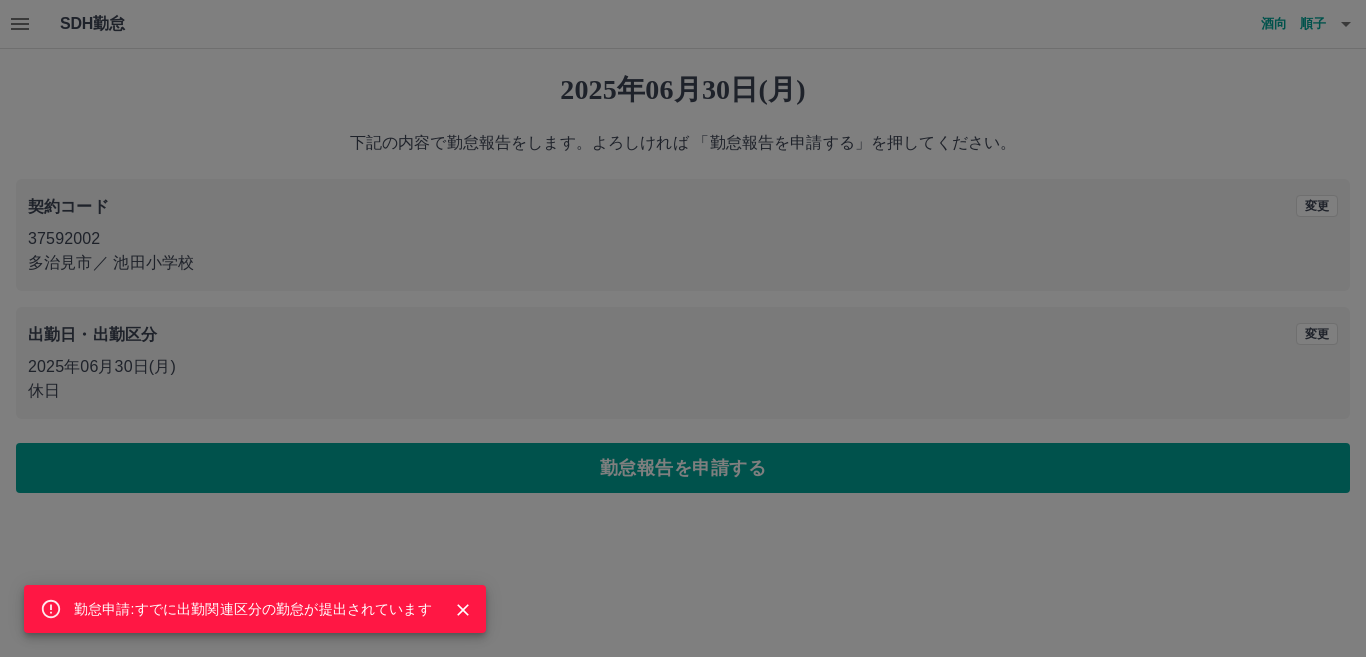 click at bounding box center [463, 610] 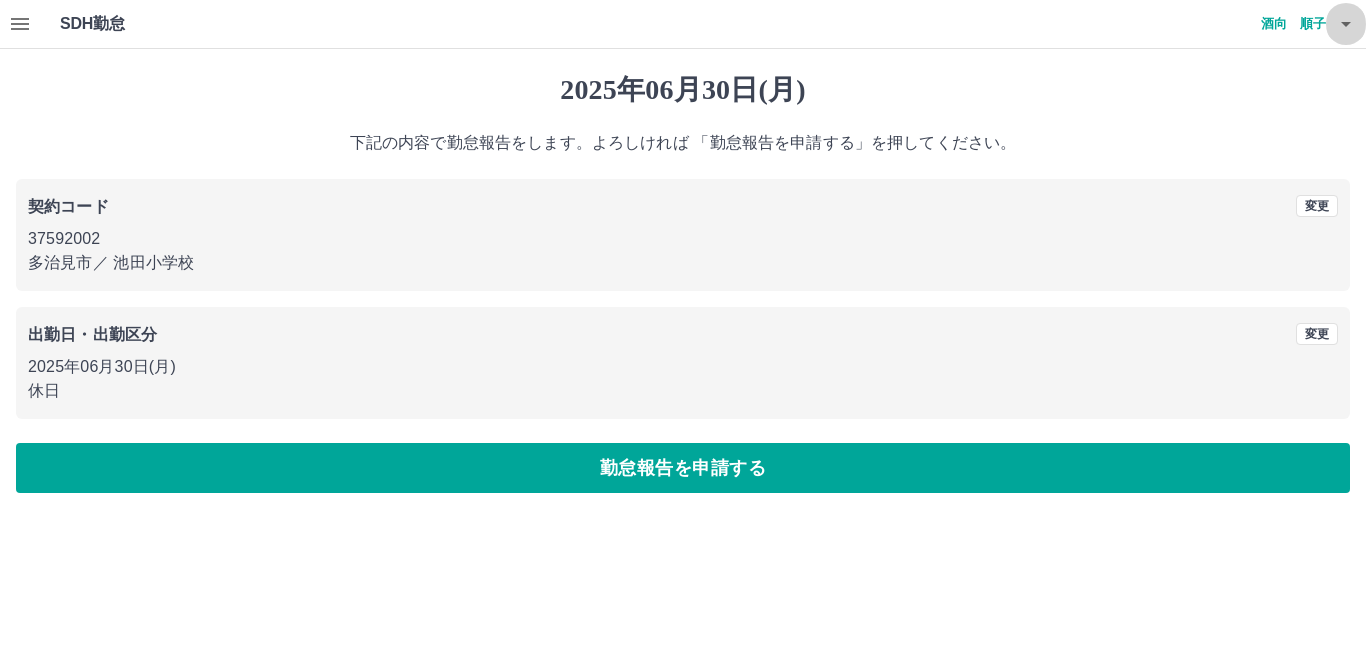 click at bounding box center [1346, 24] 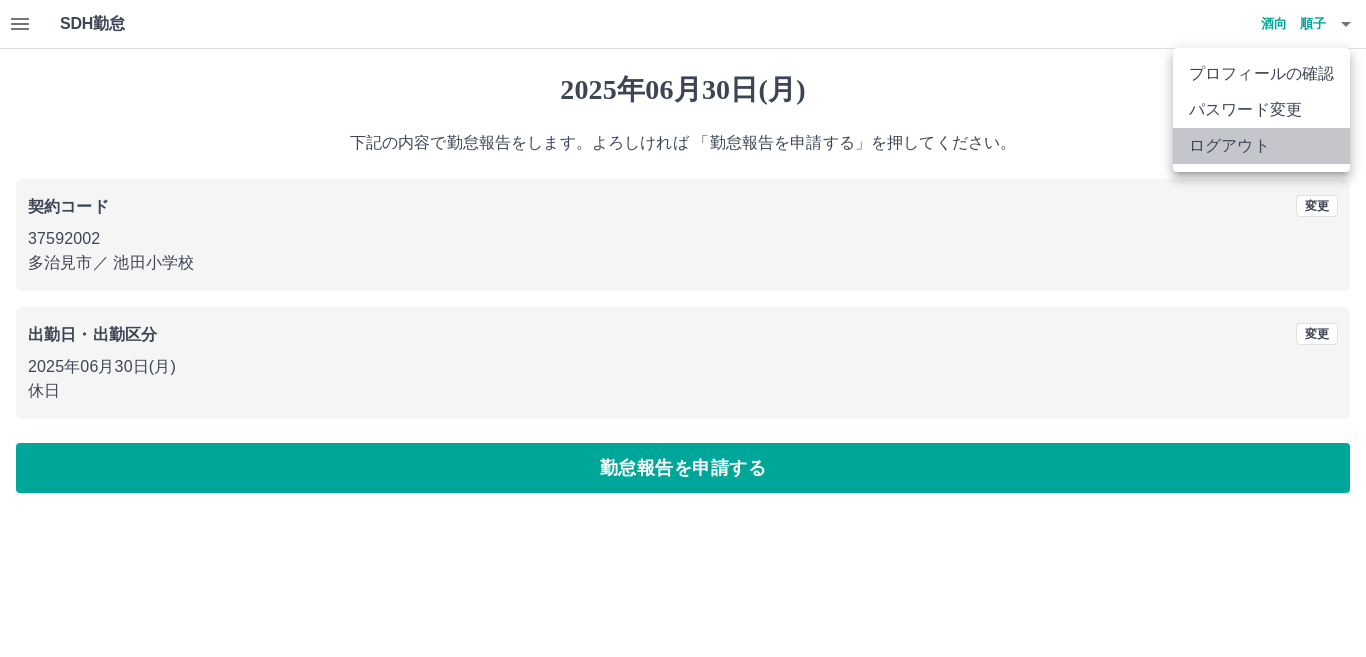 click on "ログアウト" at bounding box center (1261, 146) 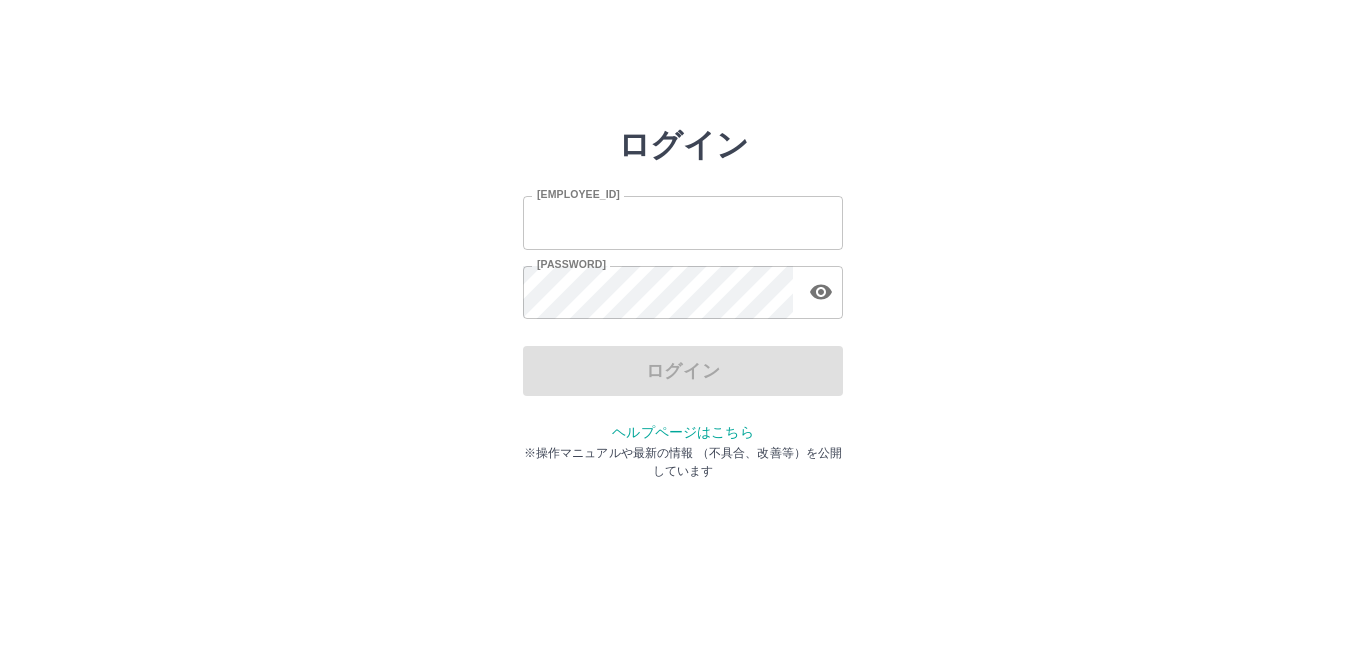 scroll, scrollTop: 0, scrollLeft: 0, axis: both 